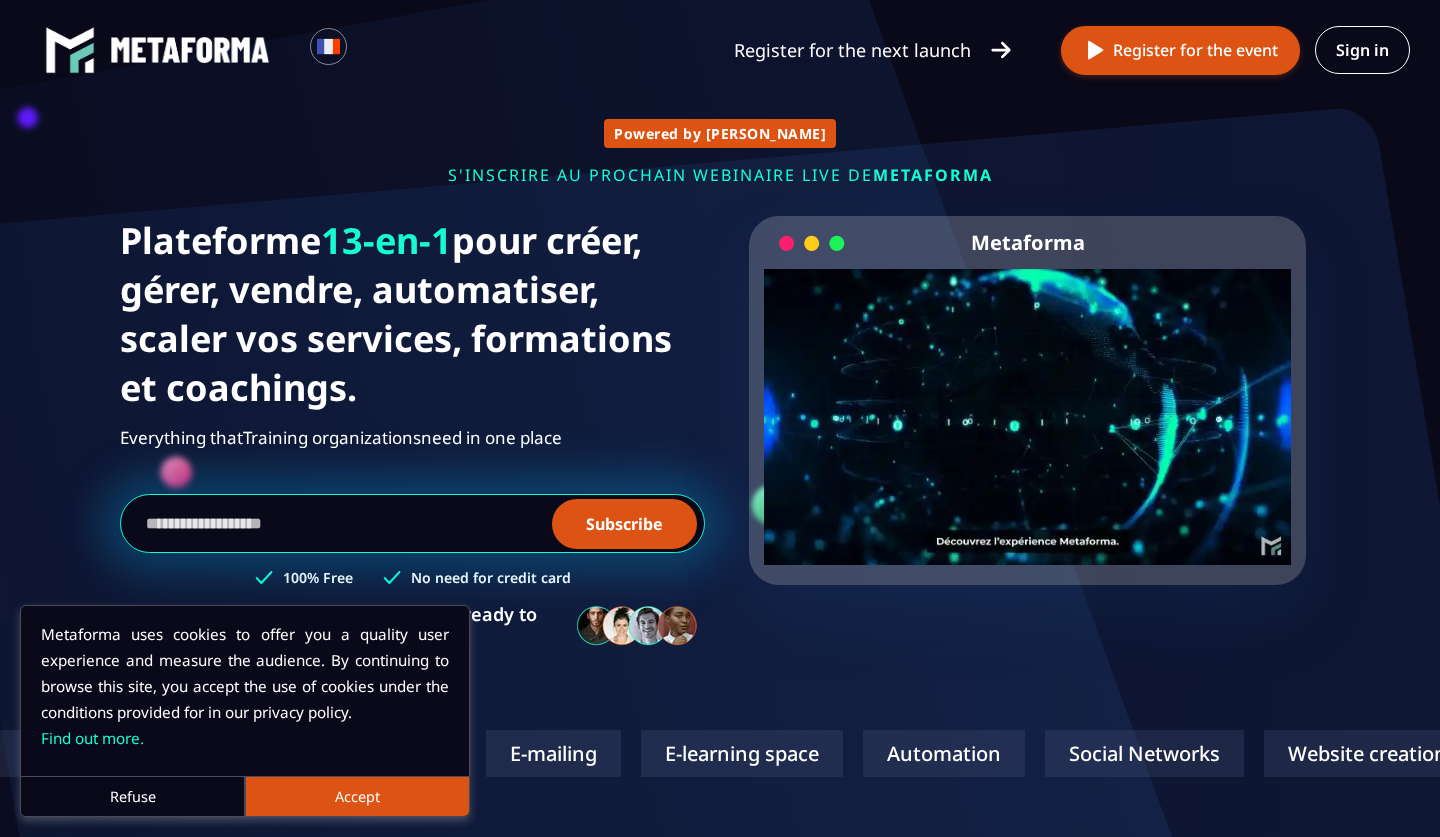 scroll, scrollTop: 0, scrollLeft: 0, axis: both 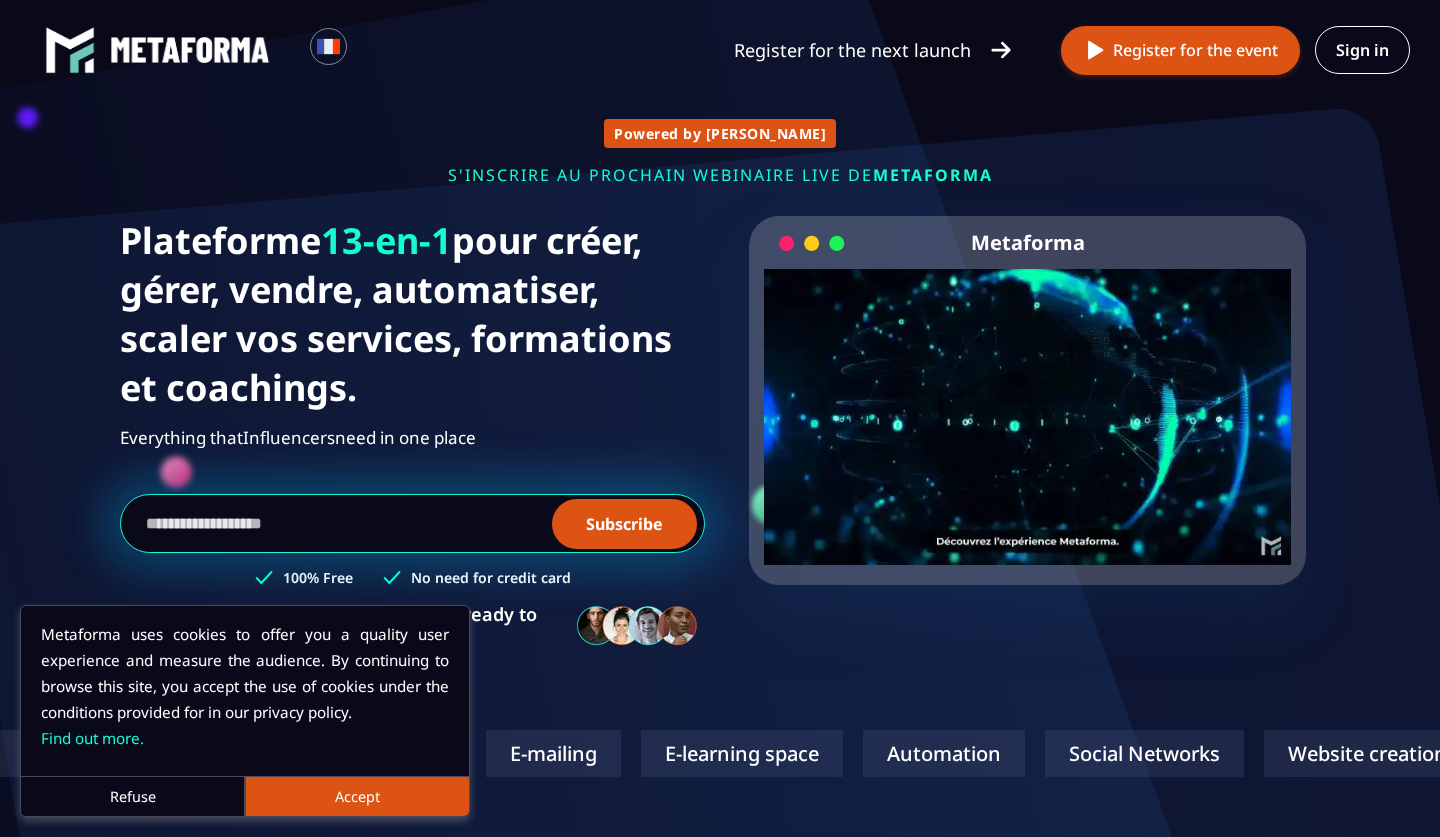 click on "Refuse" at bounding box center [133, 796] 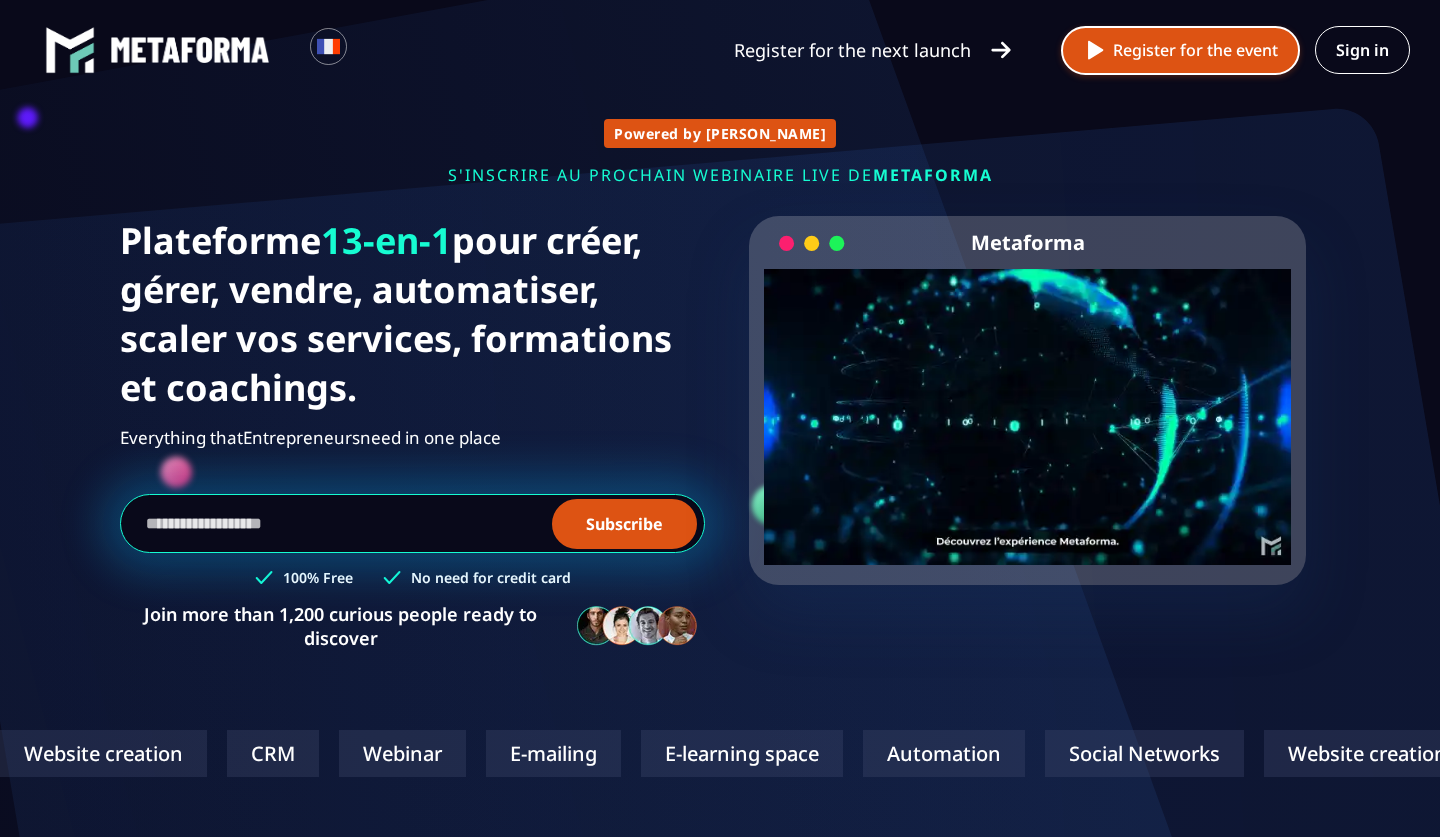 click on "Register for the event" at bounding box center (1180, 50) 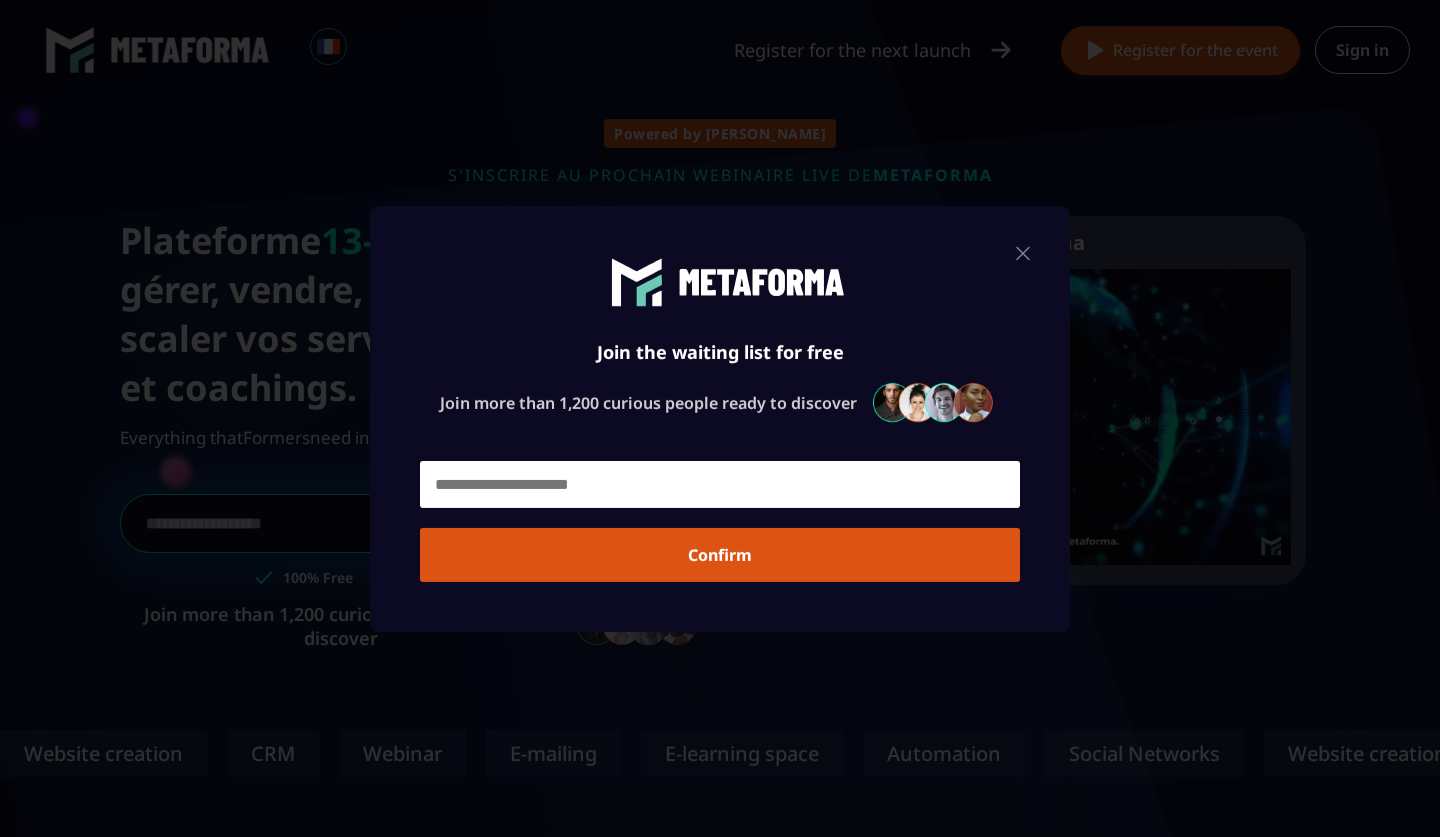 click at bounding box center (720, 484) 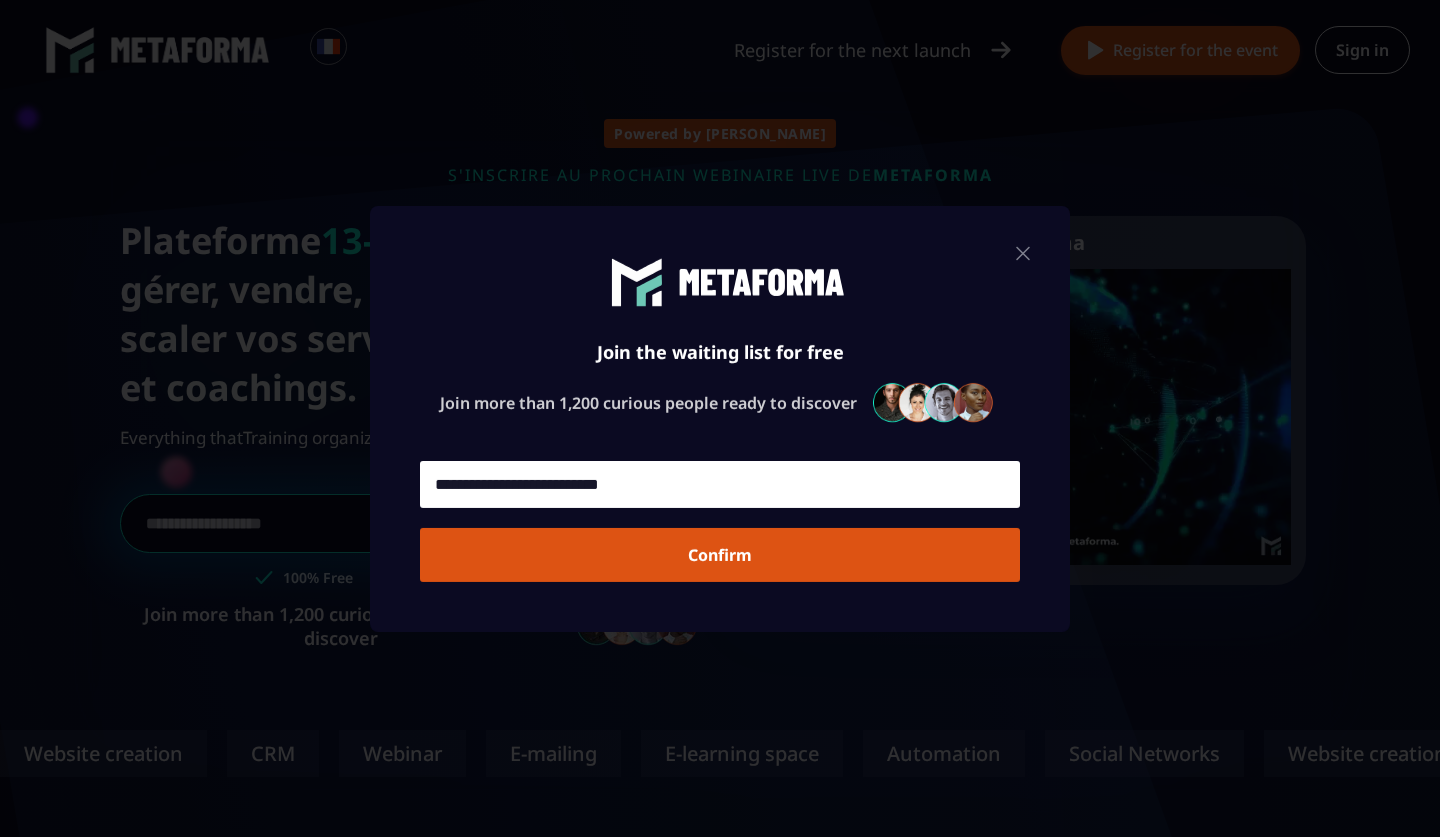 click on "Confirm" at bounding box center [720, 555] 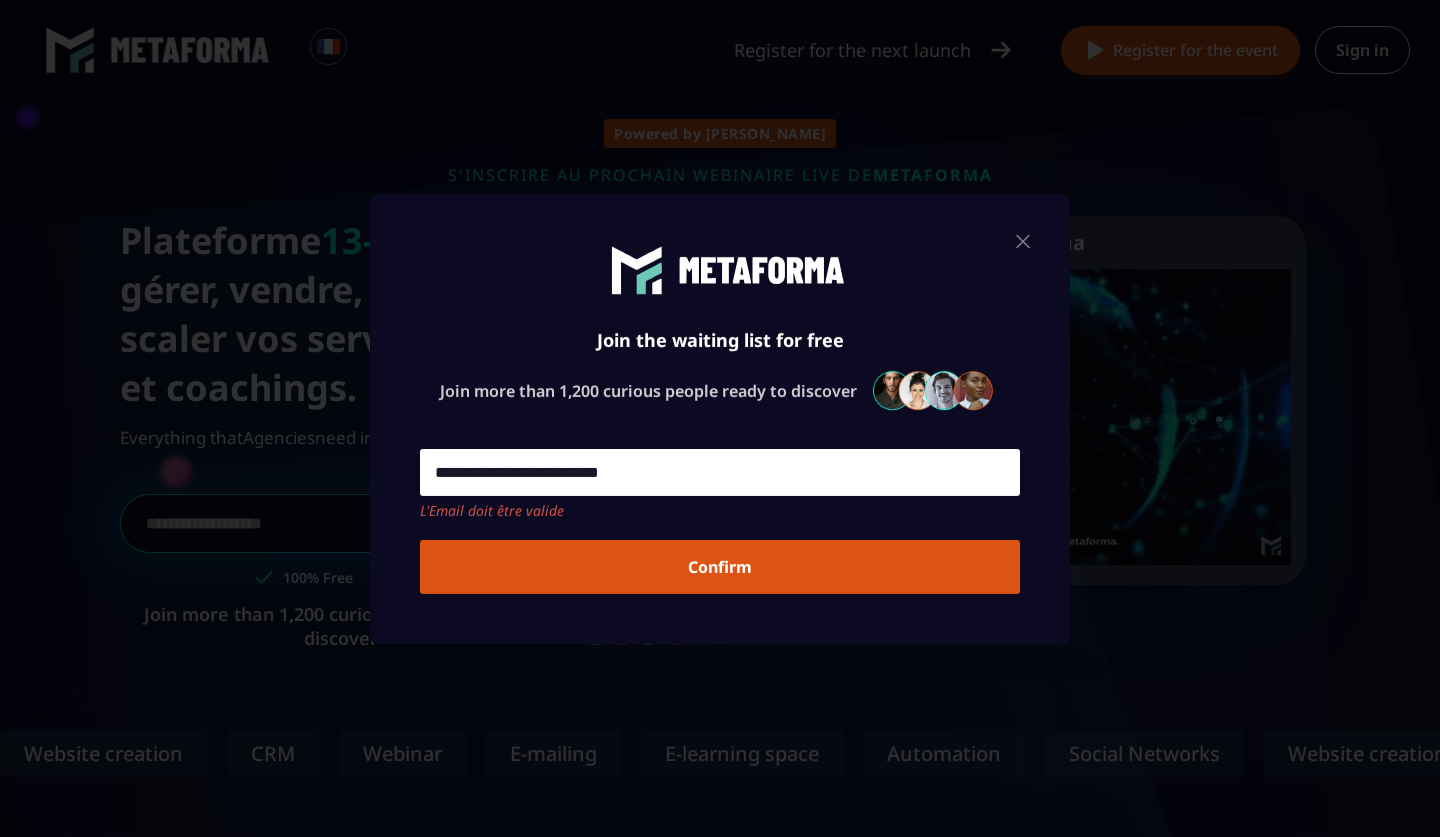 click on "**********" at bounding box center (720, 472) 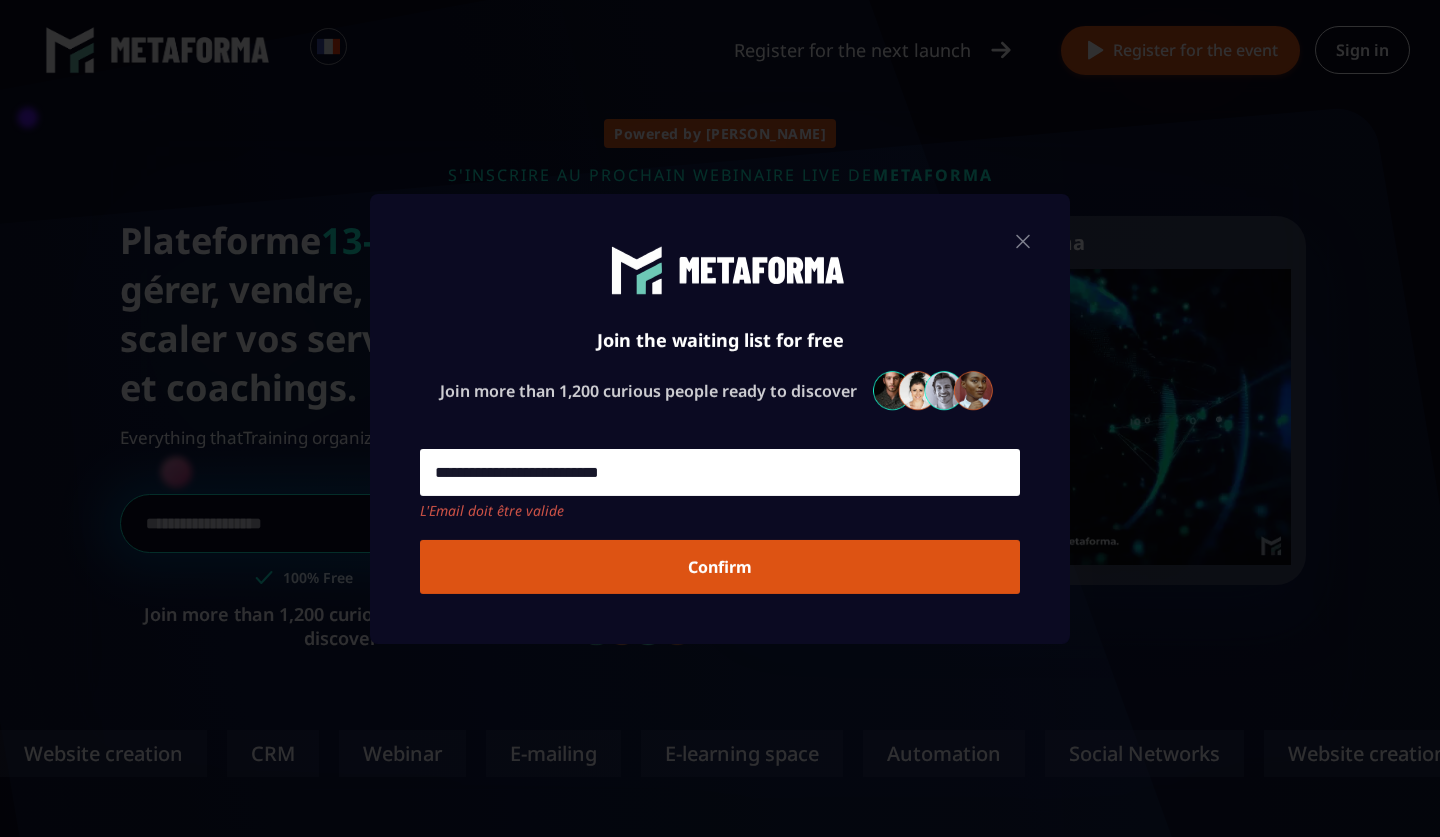 type on "**********" 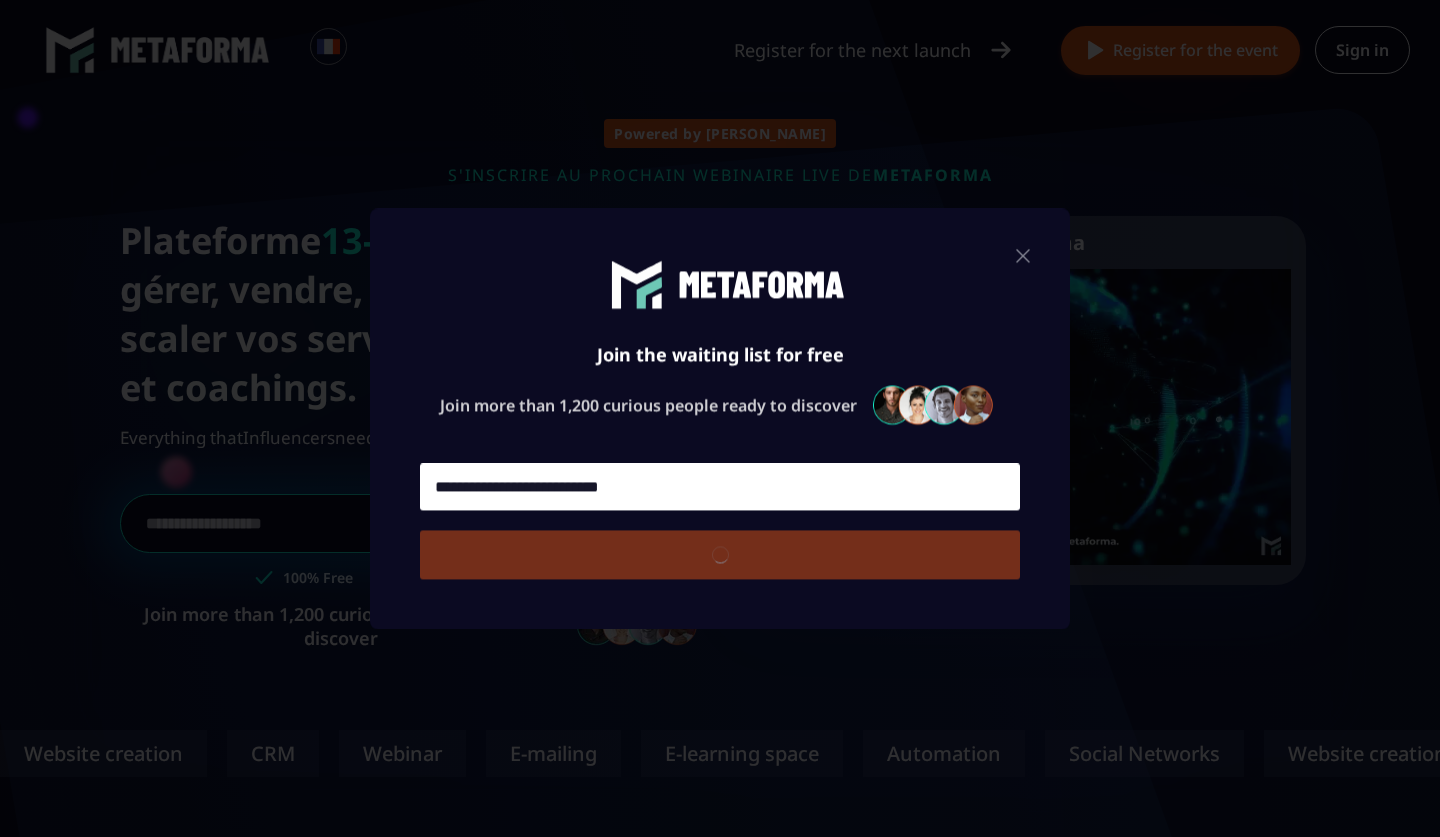 type 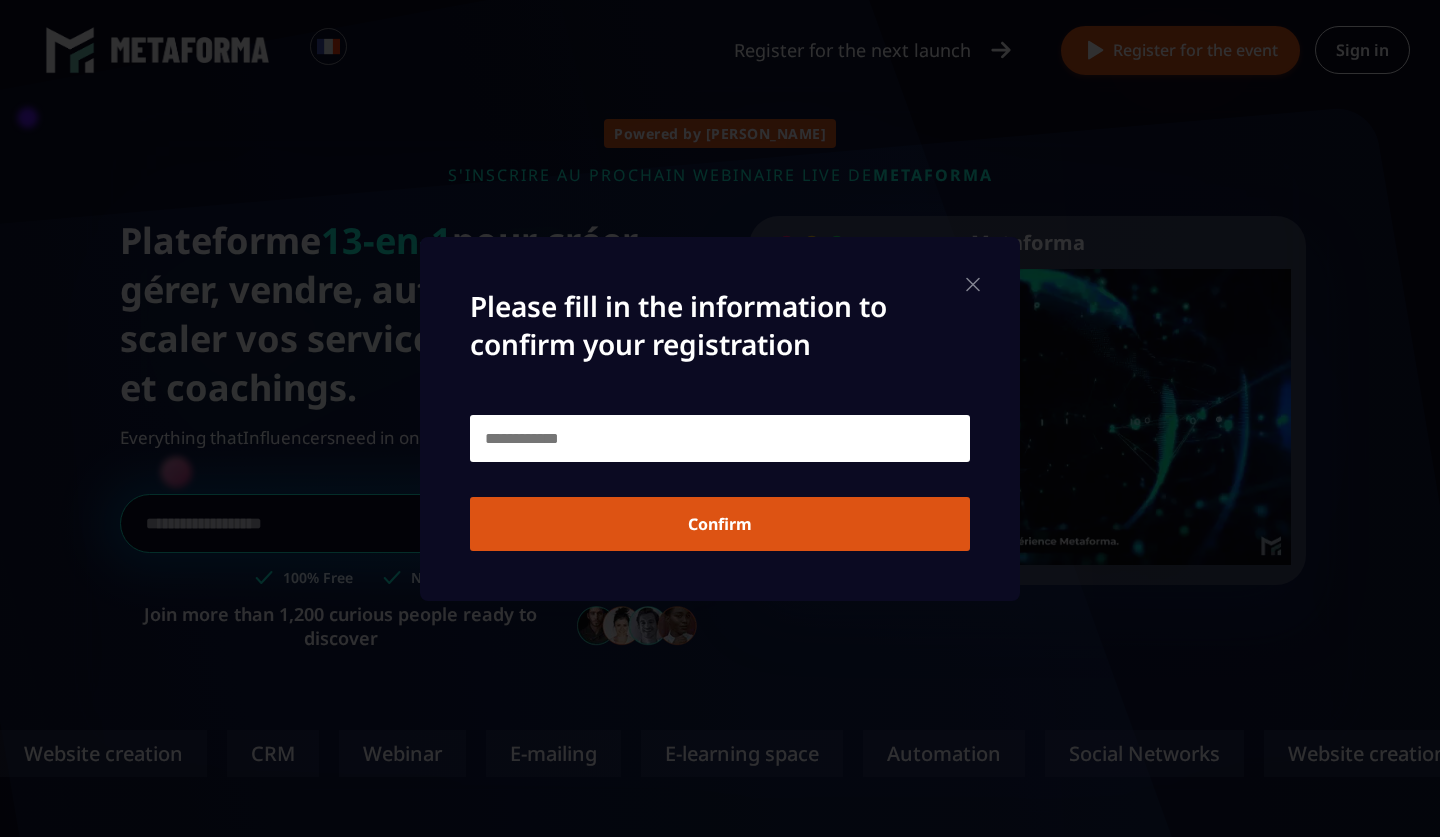 click at bounding box center [720, 438] 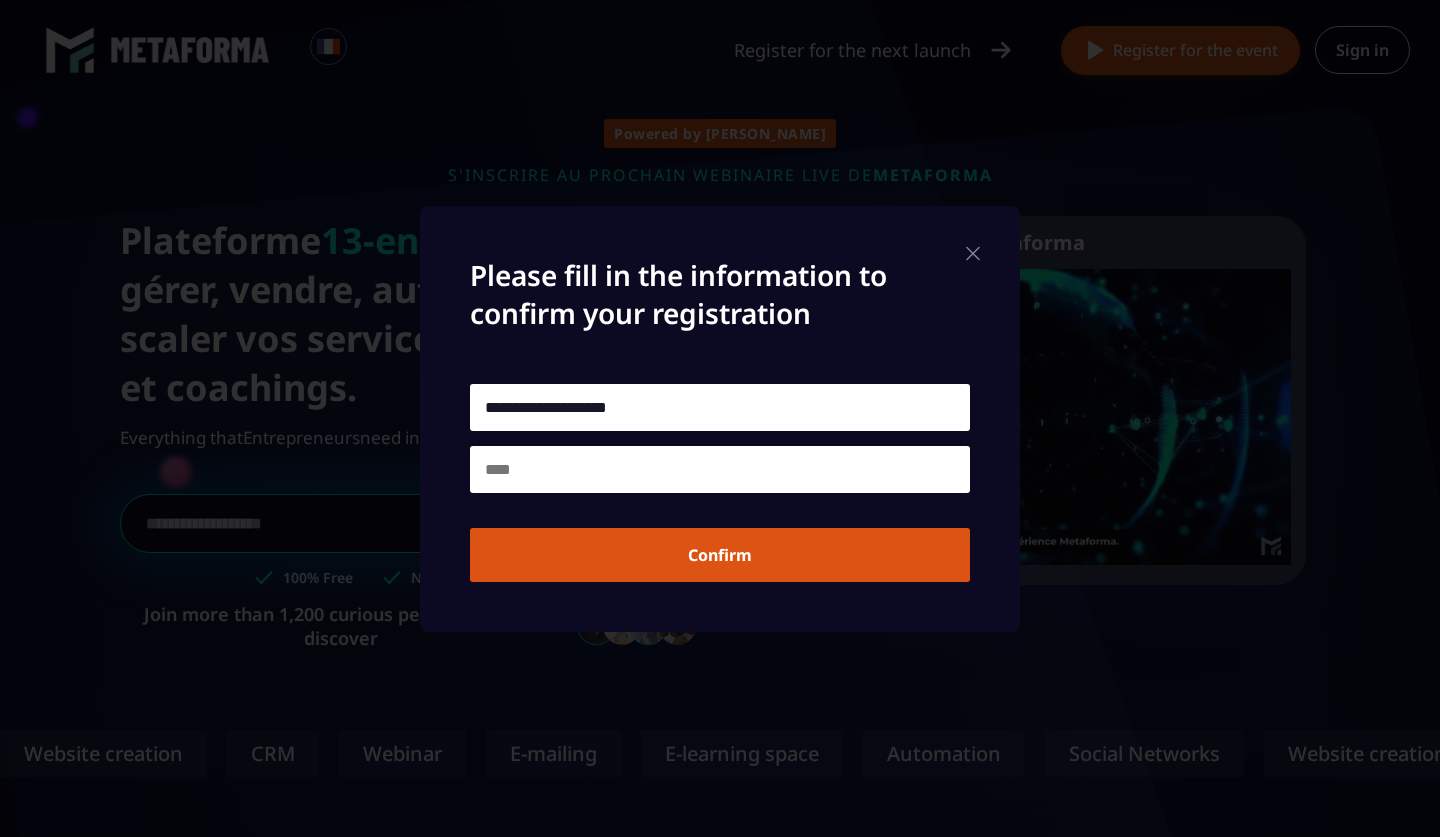 type on "**********" 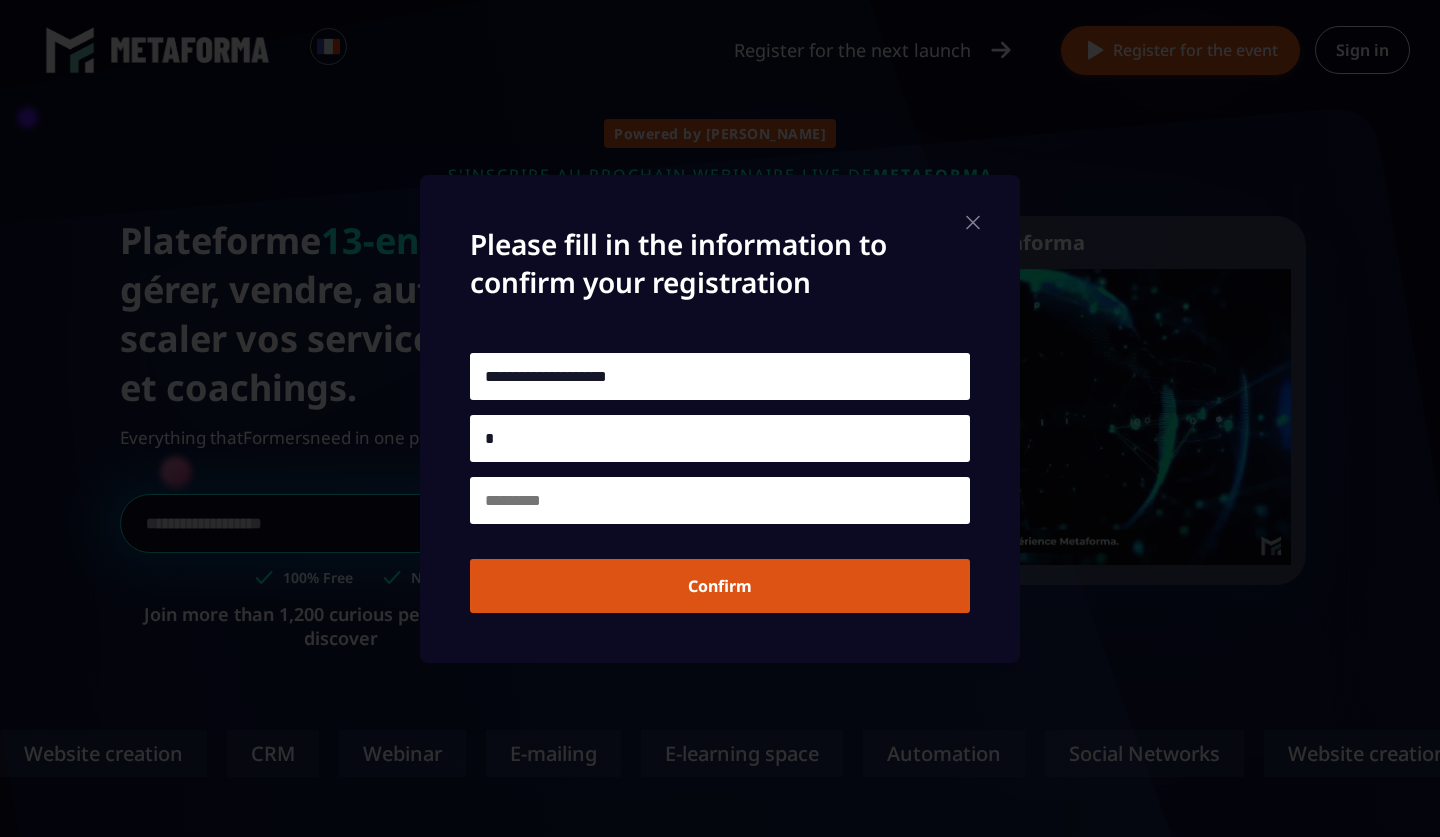type on "*" 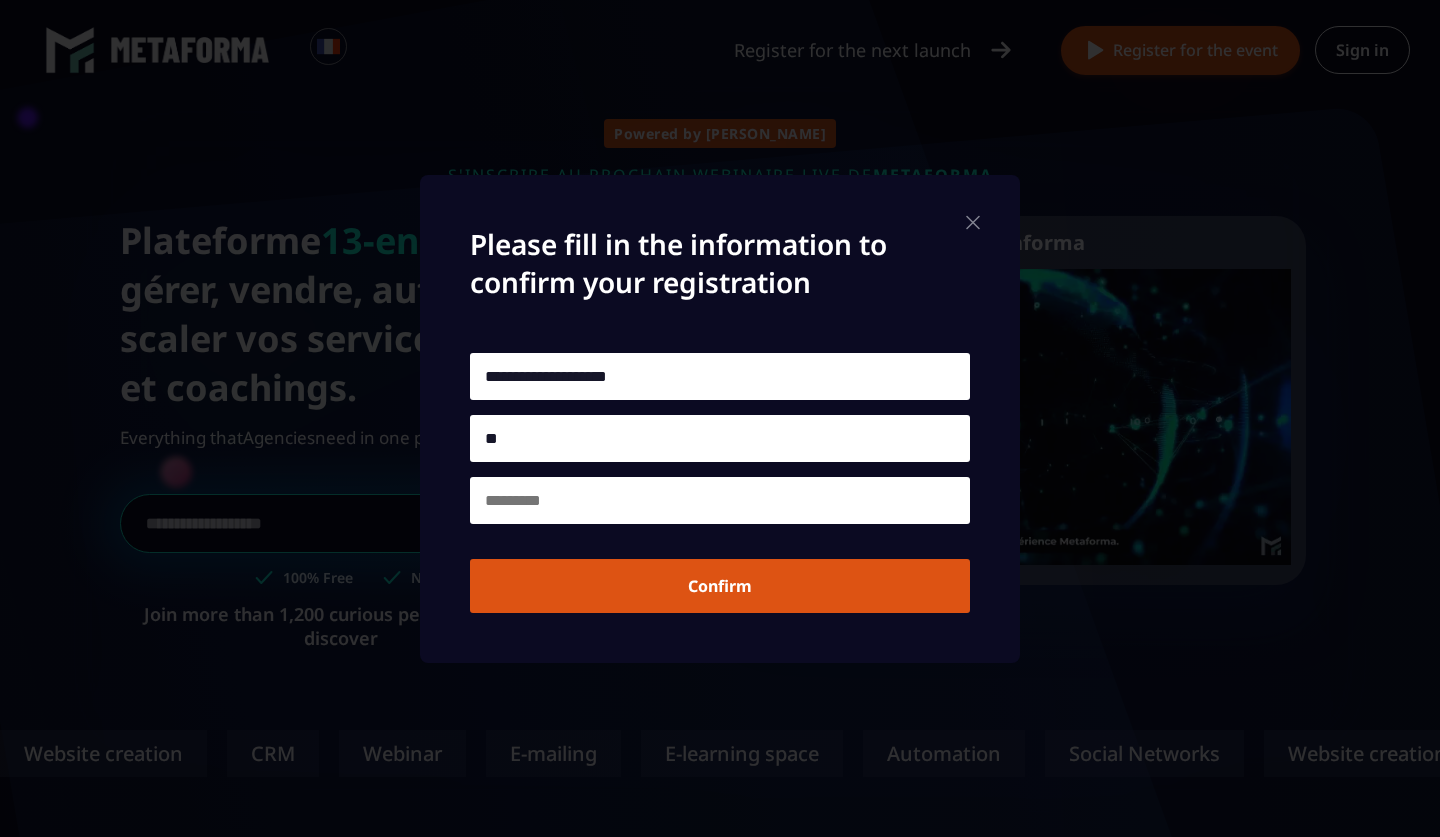 type on "*" 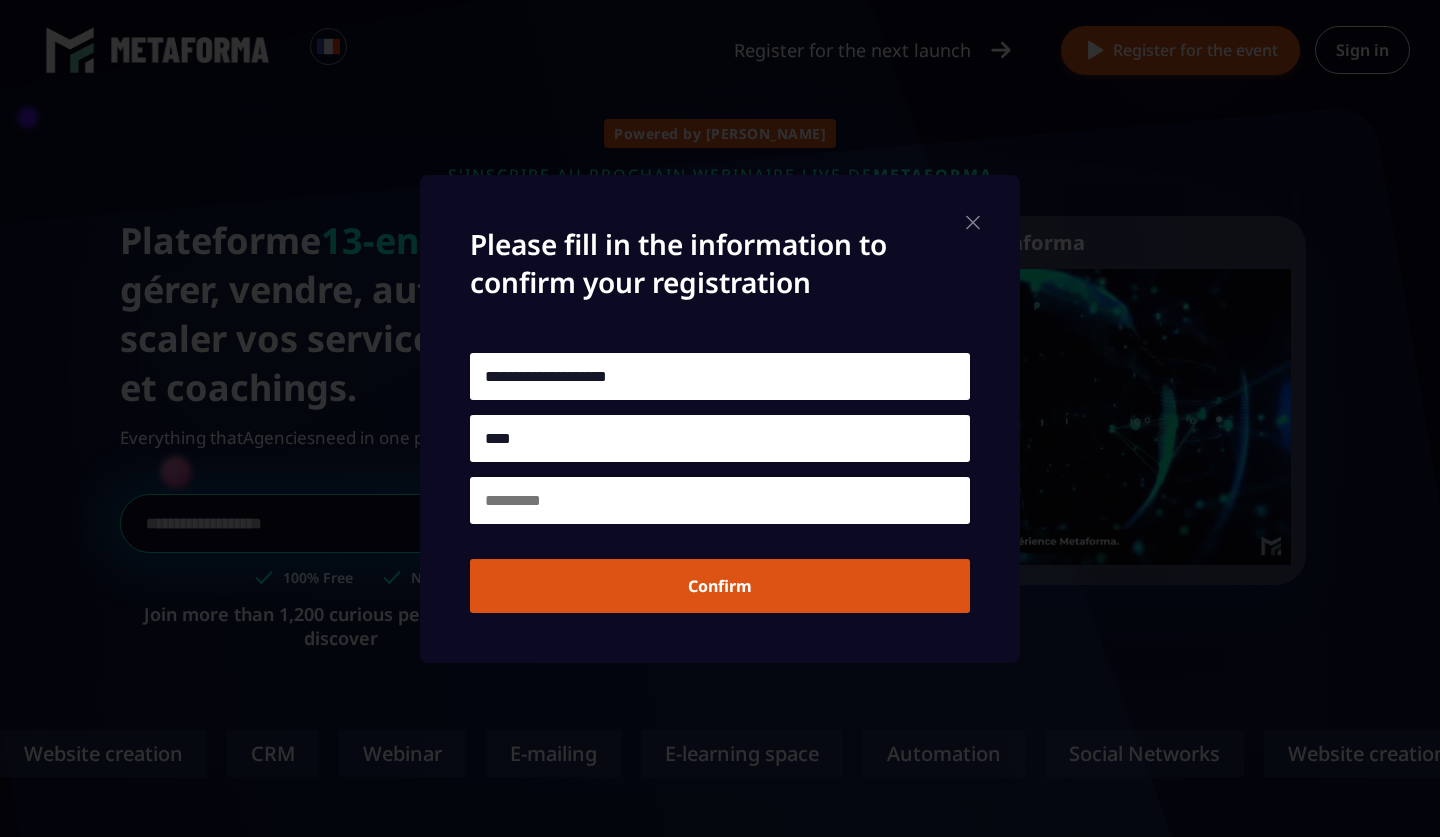 type on "****" 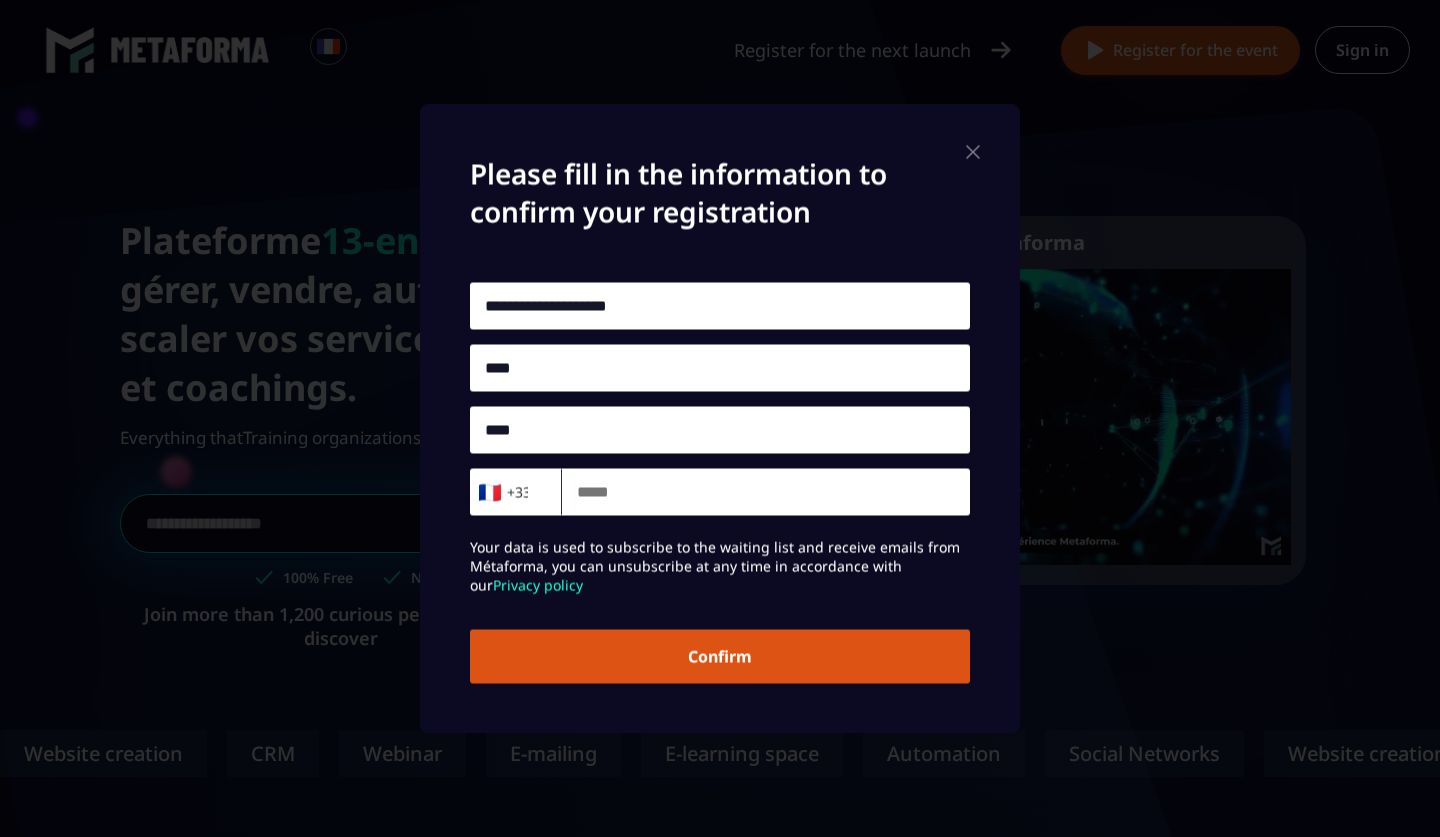 type on "****" 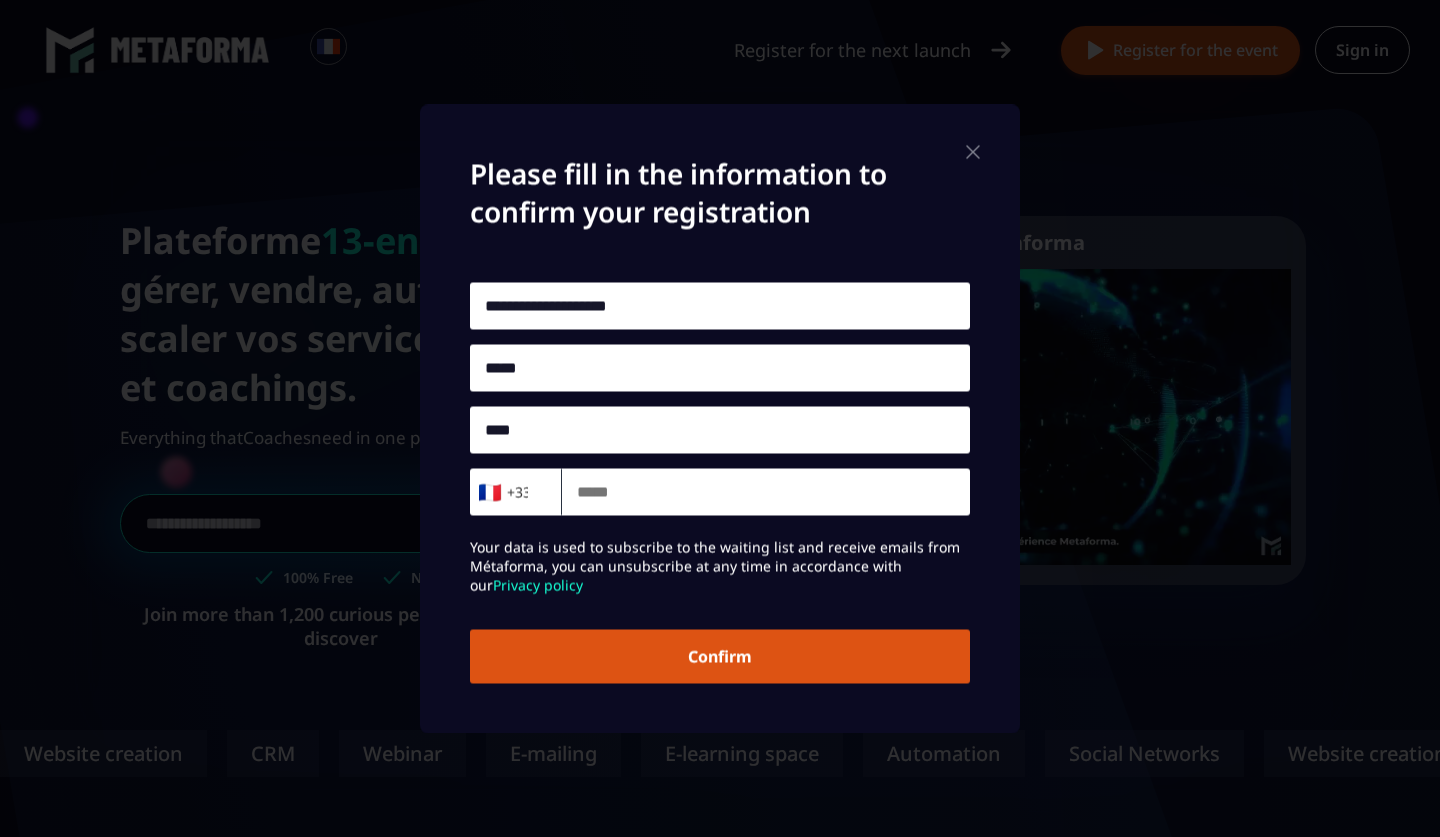 type on "*****" 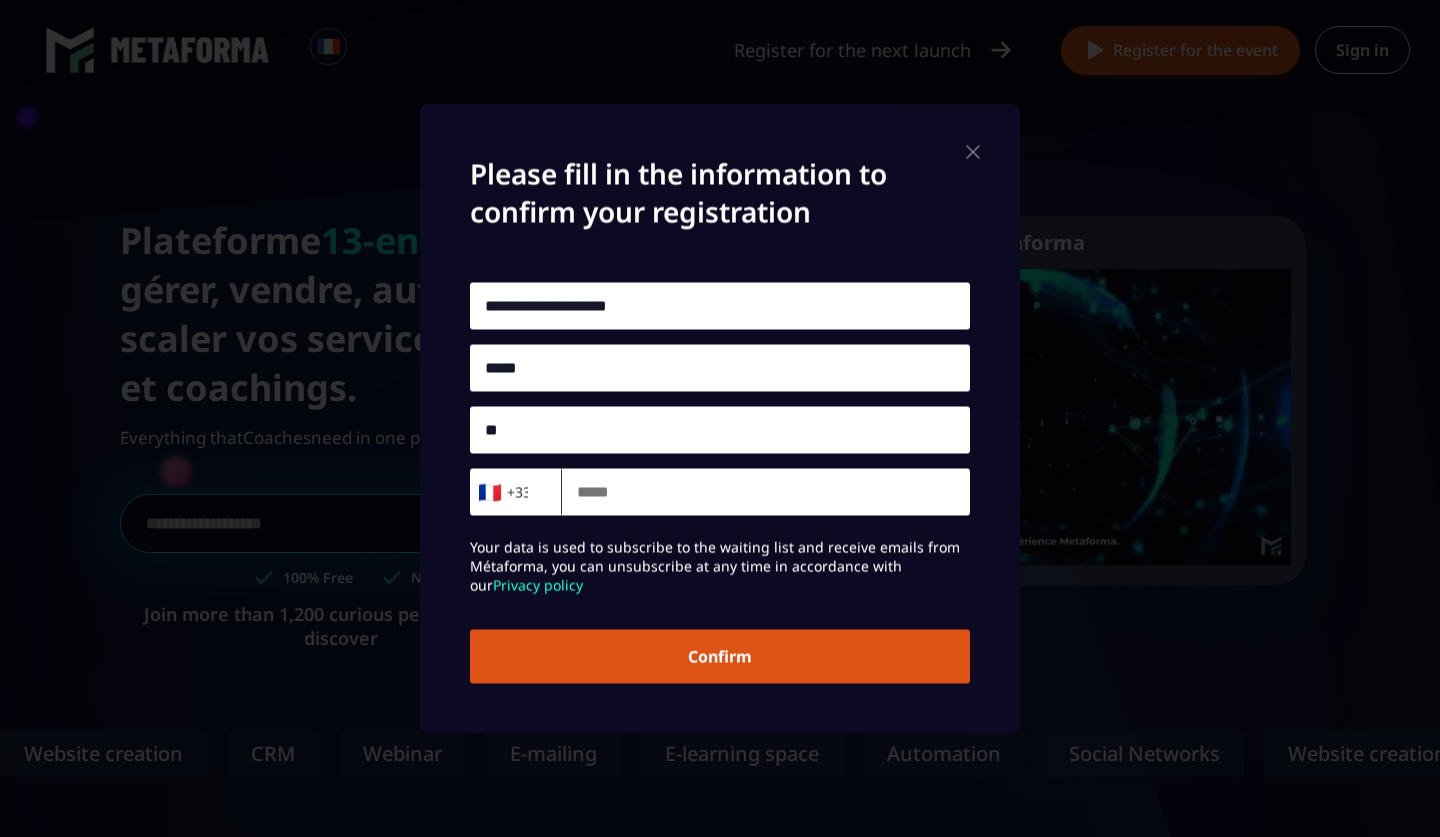 type on "*" 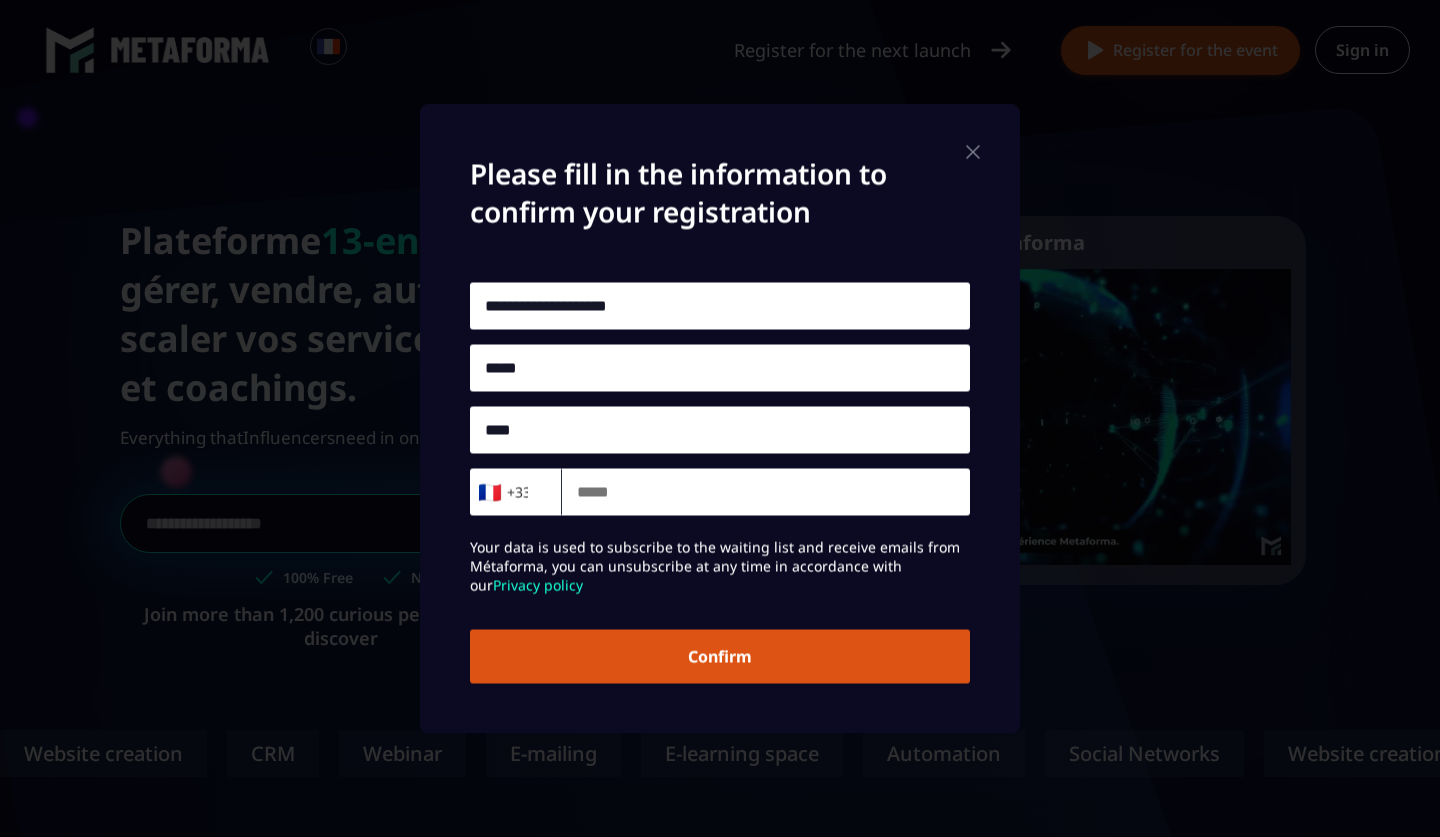 type on "****" 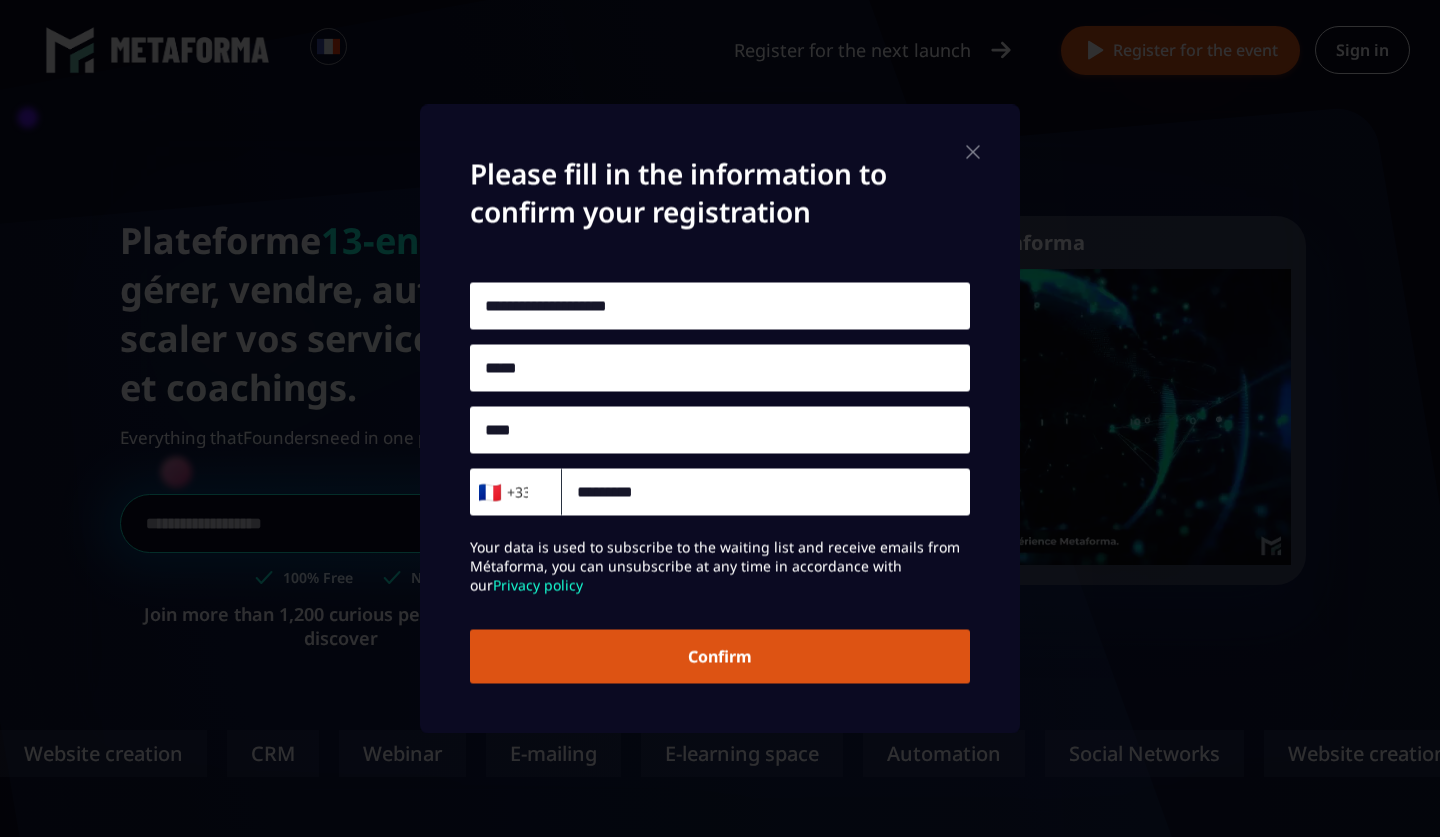 type on "*********" 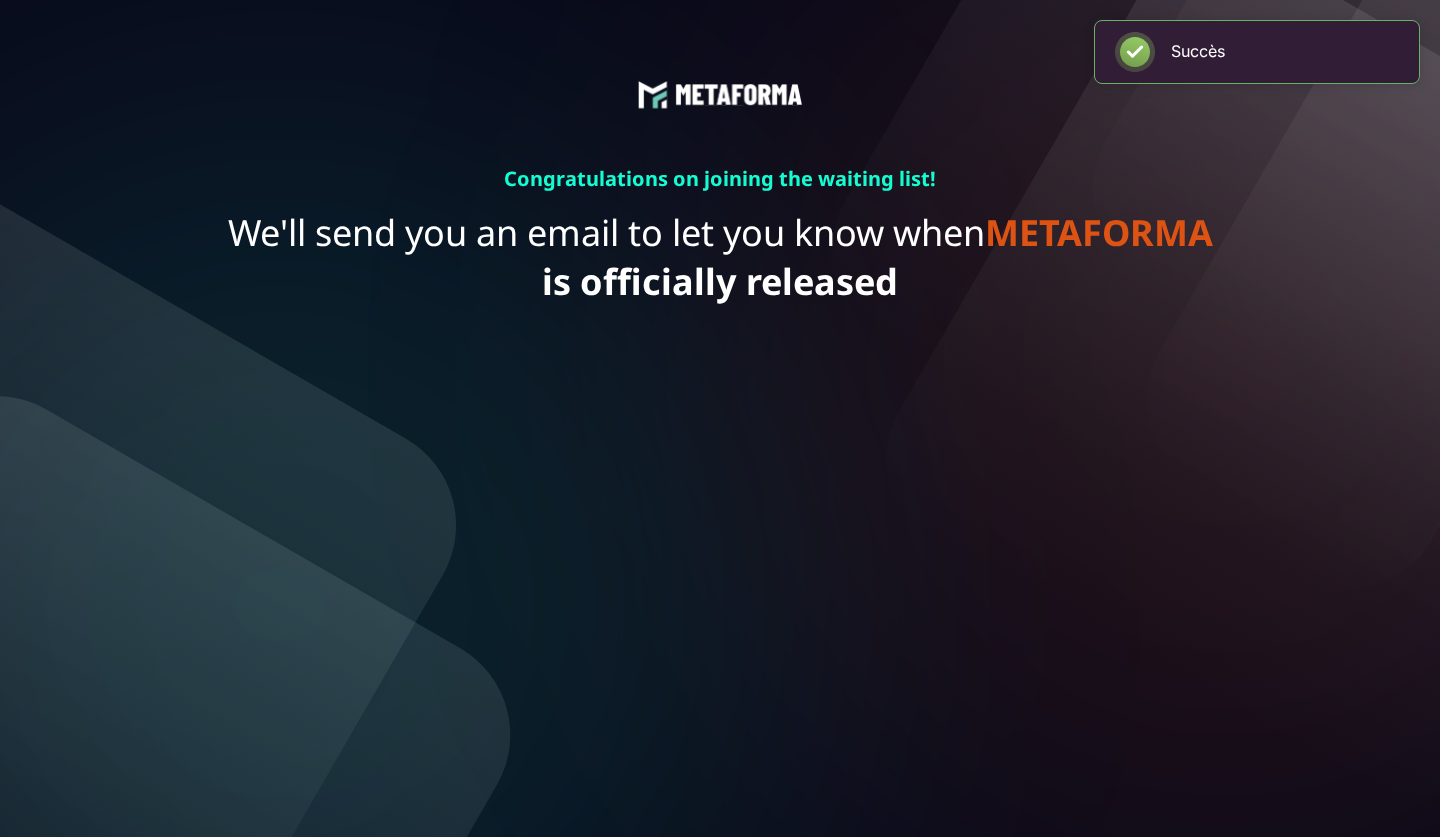 scroll, scrollTop: 0, scrollLeft: 0, axis: both 